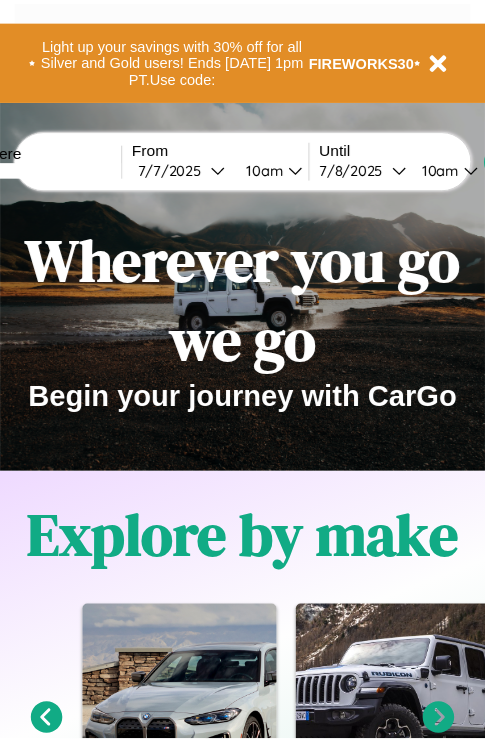 scroll, scrollTop: 0, scrollLeft: 0, axis: both 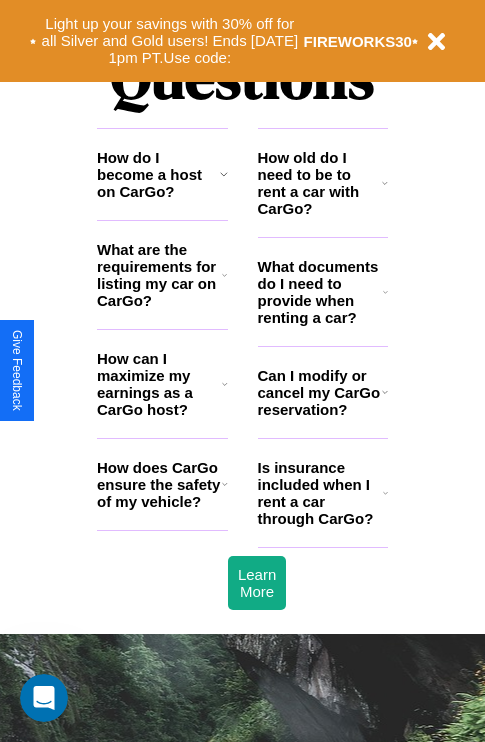 click on "How do I become a host on CarGo?" at bounding box center [158, 174] 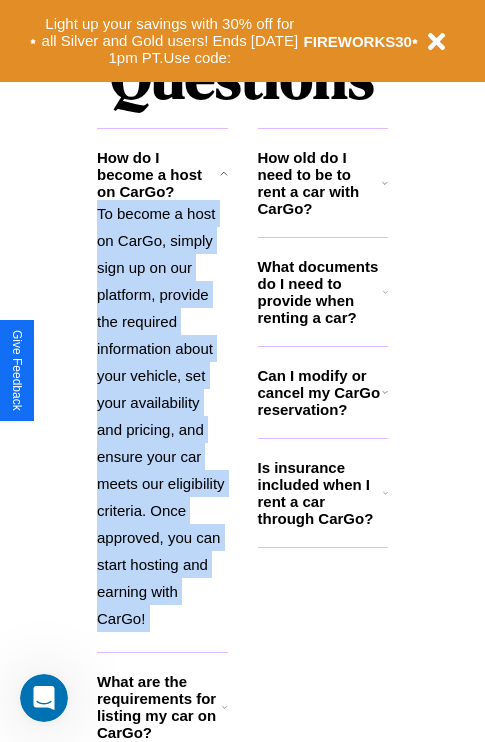 click on "To become a host on CarGo, simply sign up on our platform, provide the required information about your vehicle, set your availability and pricing, and ensure your car meets our eligibility criteria. Once approved, you can start hosting and earning with CarGo!" at bounding box center (162, 416) 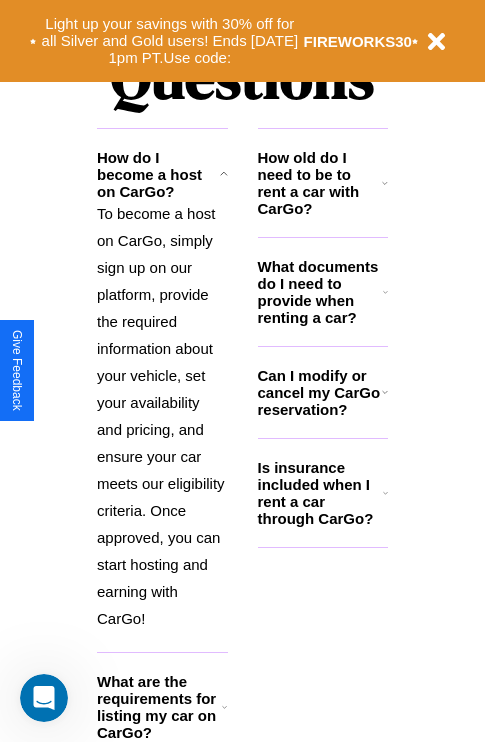click on "Can I modify or cancel my CarGo reservation?" at bounding box center (320, 392) 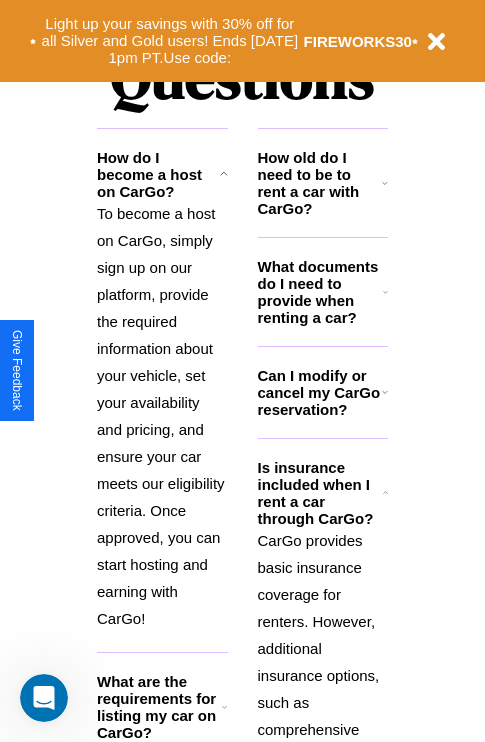 click 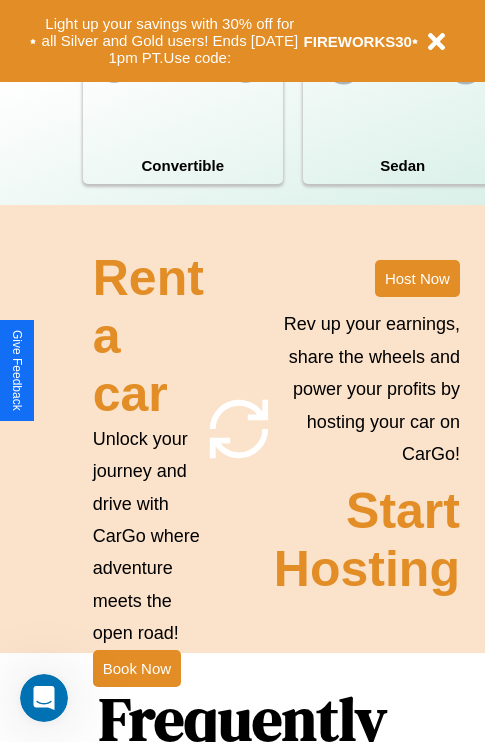scroll, scrollTop: 1558, scrollLeft: 0, axis: vertical 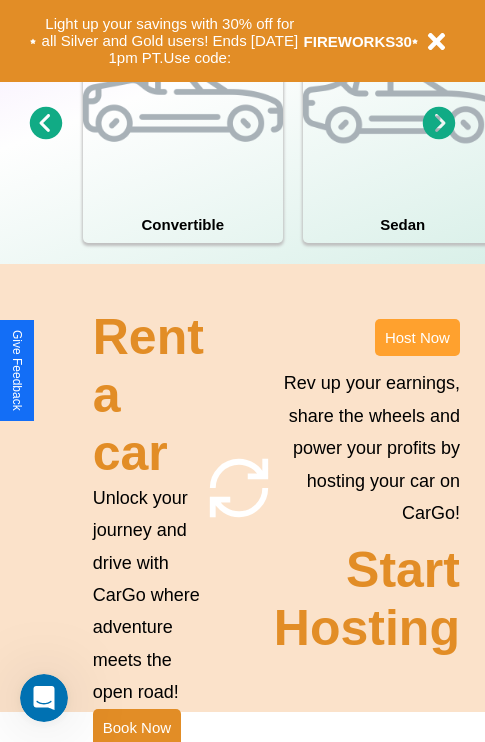 click on "Host Now" at bounding box center [417, 337] 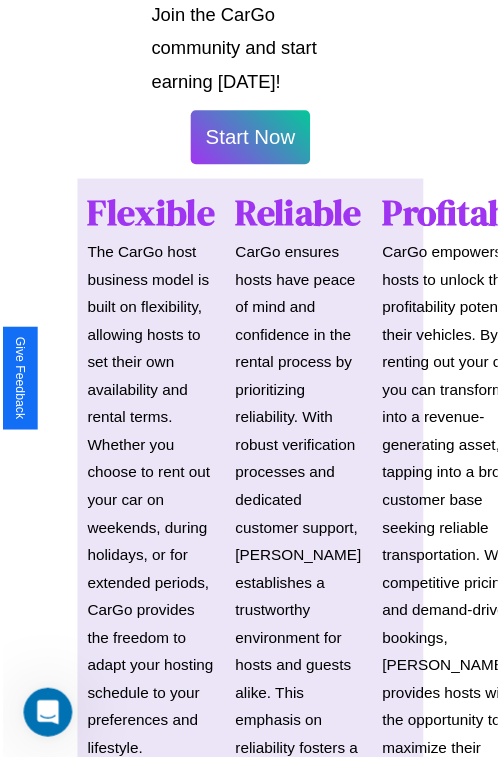scroll, scrollTop: 1417, scrollLeft: 0, axis: vertical 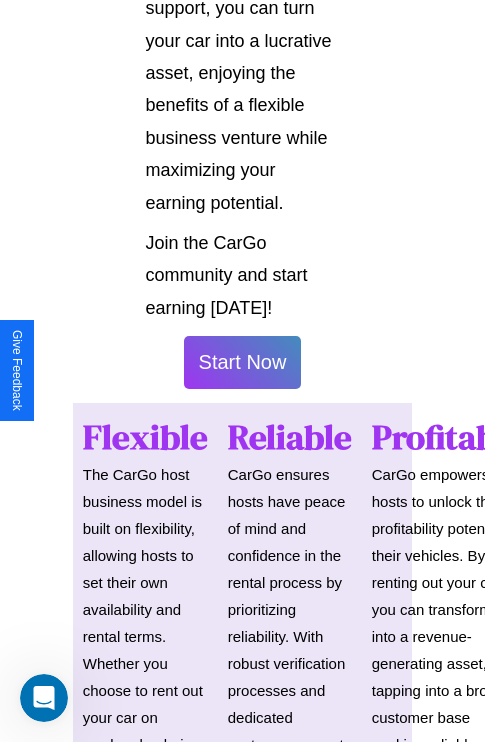 click on "Start Now" at bounding box center (243, 362) 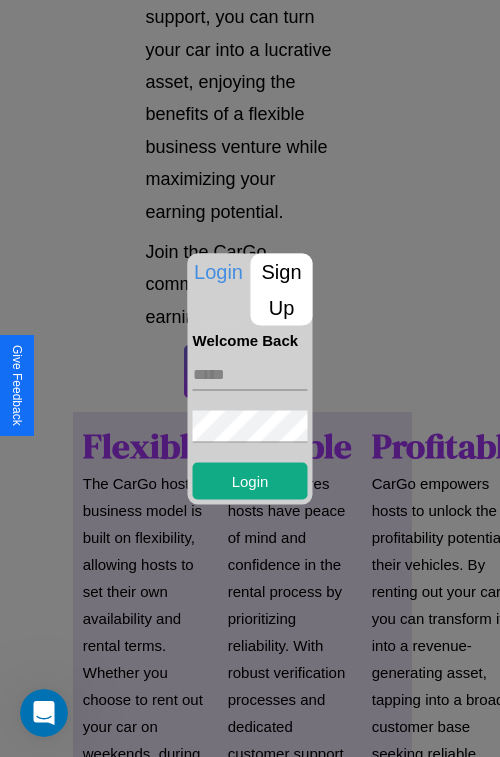 click on "Sign Up" at bounding box center [282, 289] 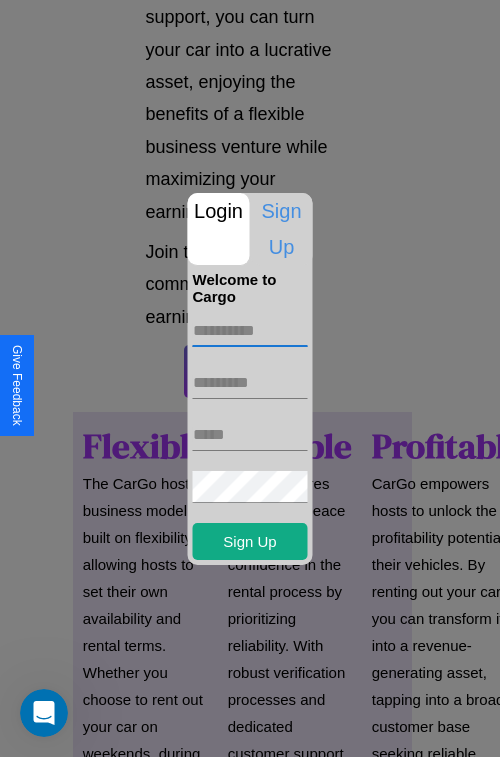 click at bounding box center [250, 331] 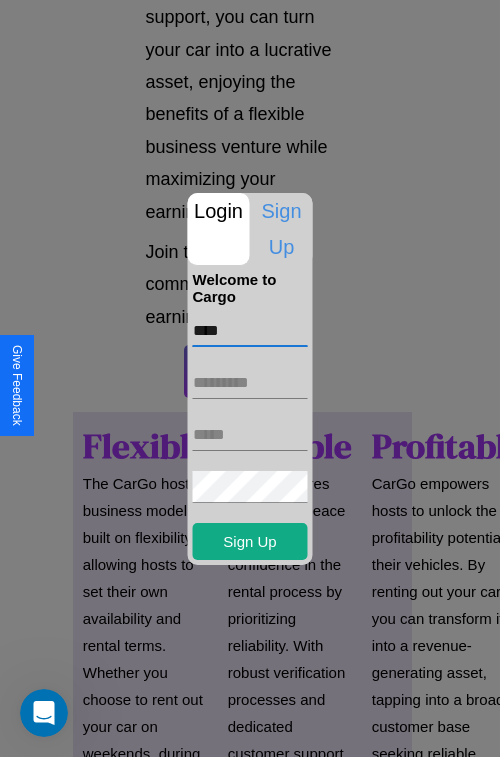 type on "****" 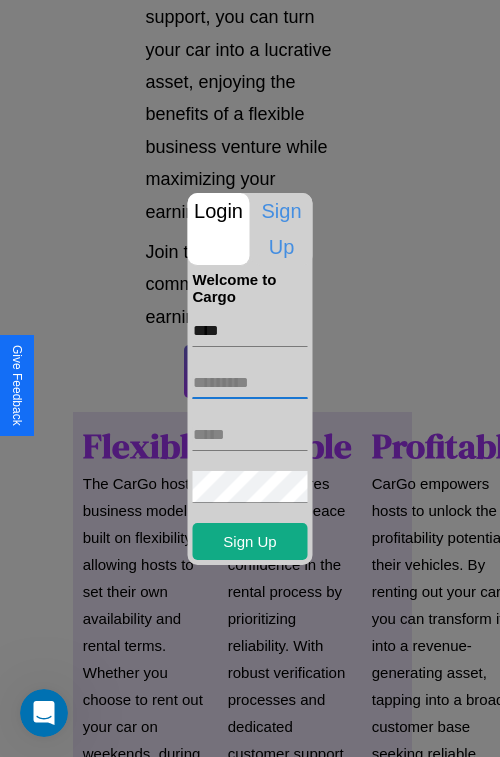click at bounding box center [250, 383] 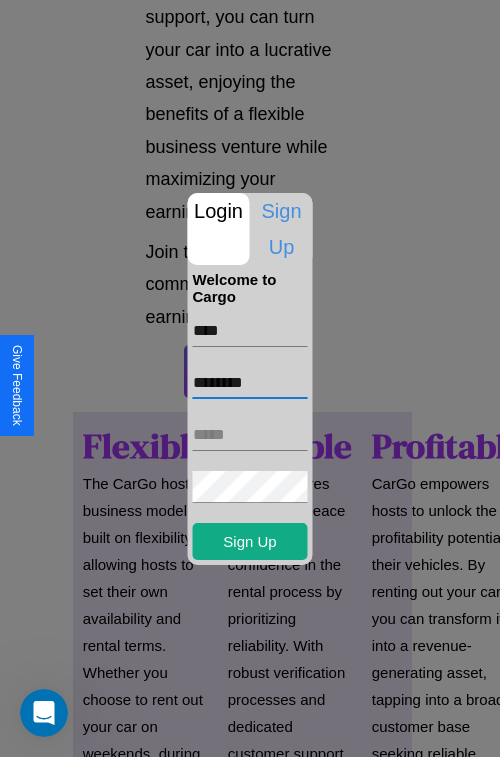 type on "********" 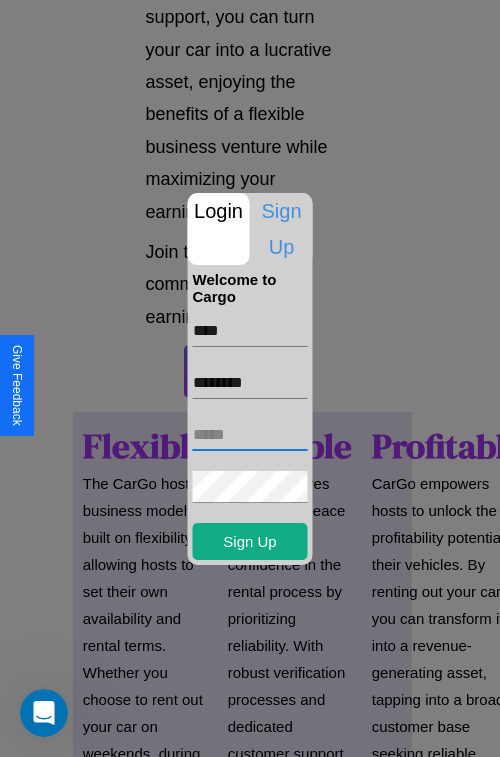 click at bounding box center [250, 435] 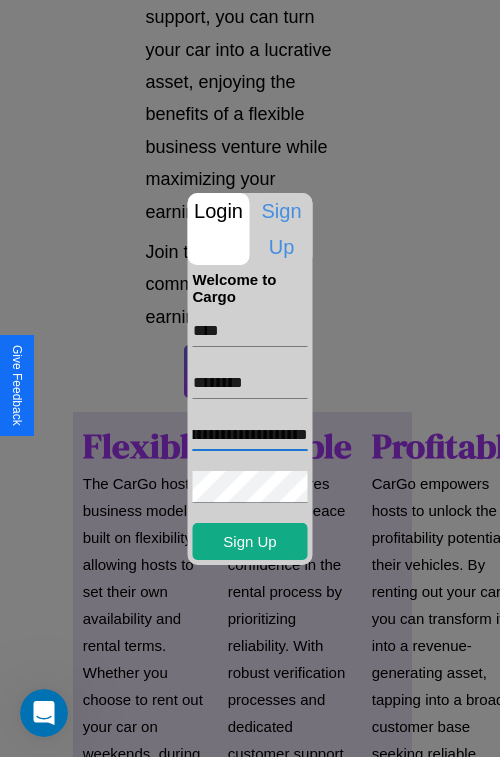 scroll, scrollTop: 0, scrollLeft: 80, axis: horizontal 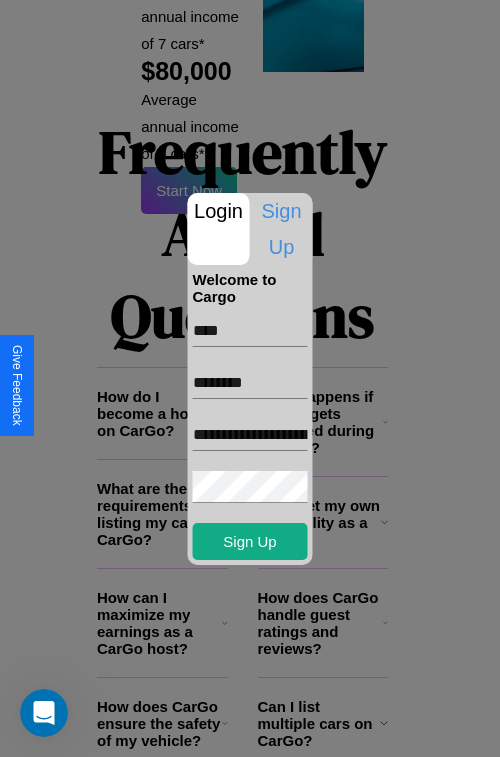 click at bounding box center (250, 378) 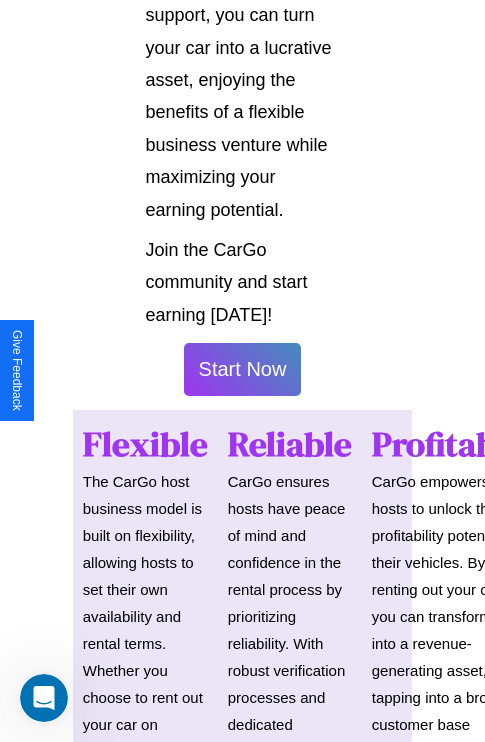 click on "Start Now" at bounding box center (243, 369) 